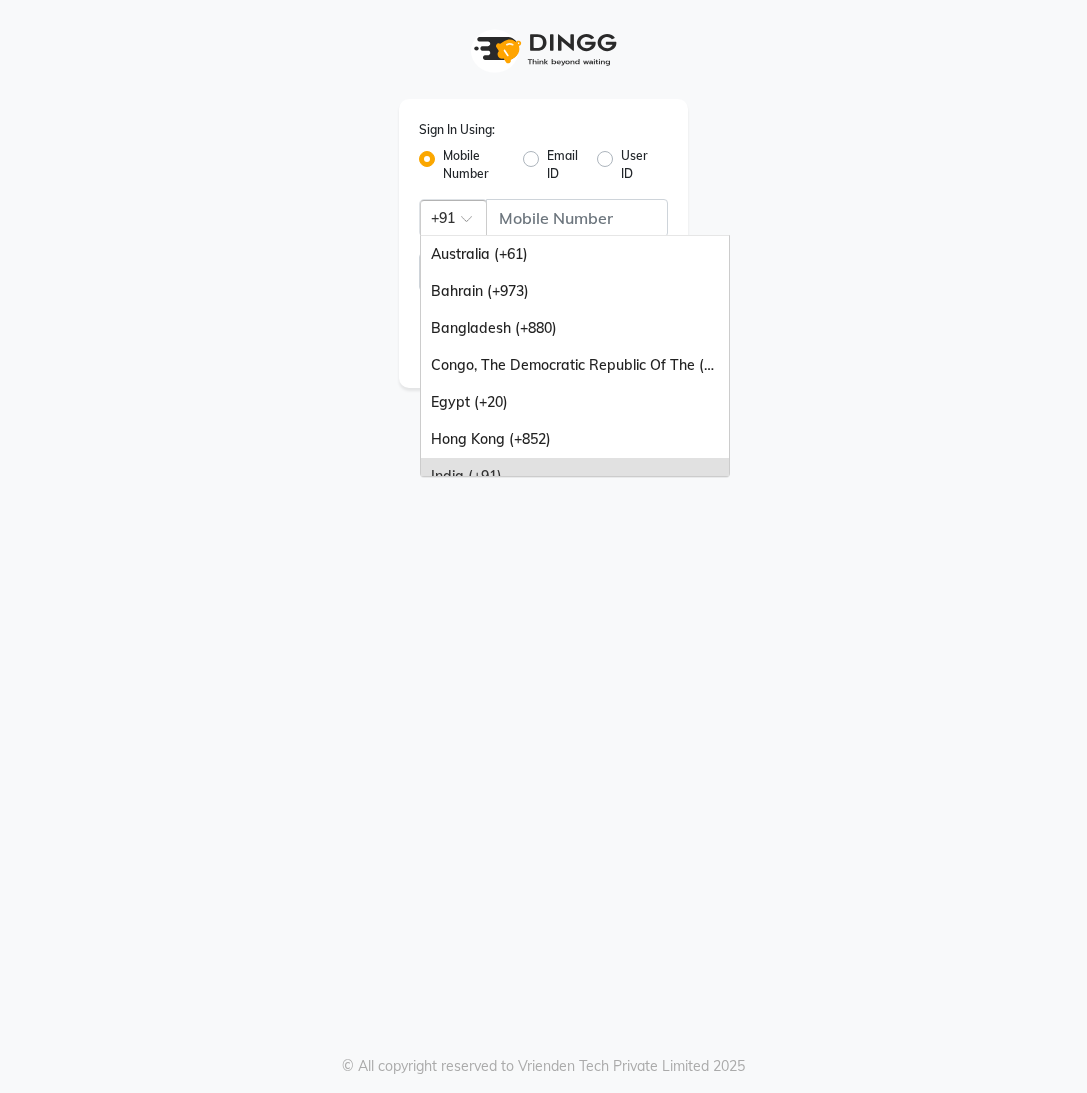 scroll, scrollTop: 0, scrollLeft: 0, axis: both 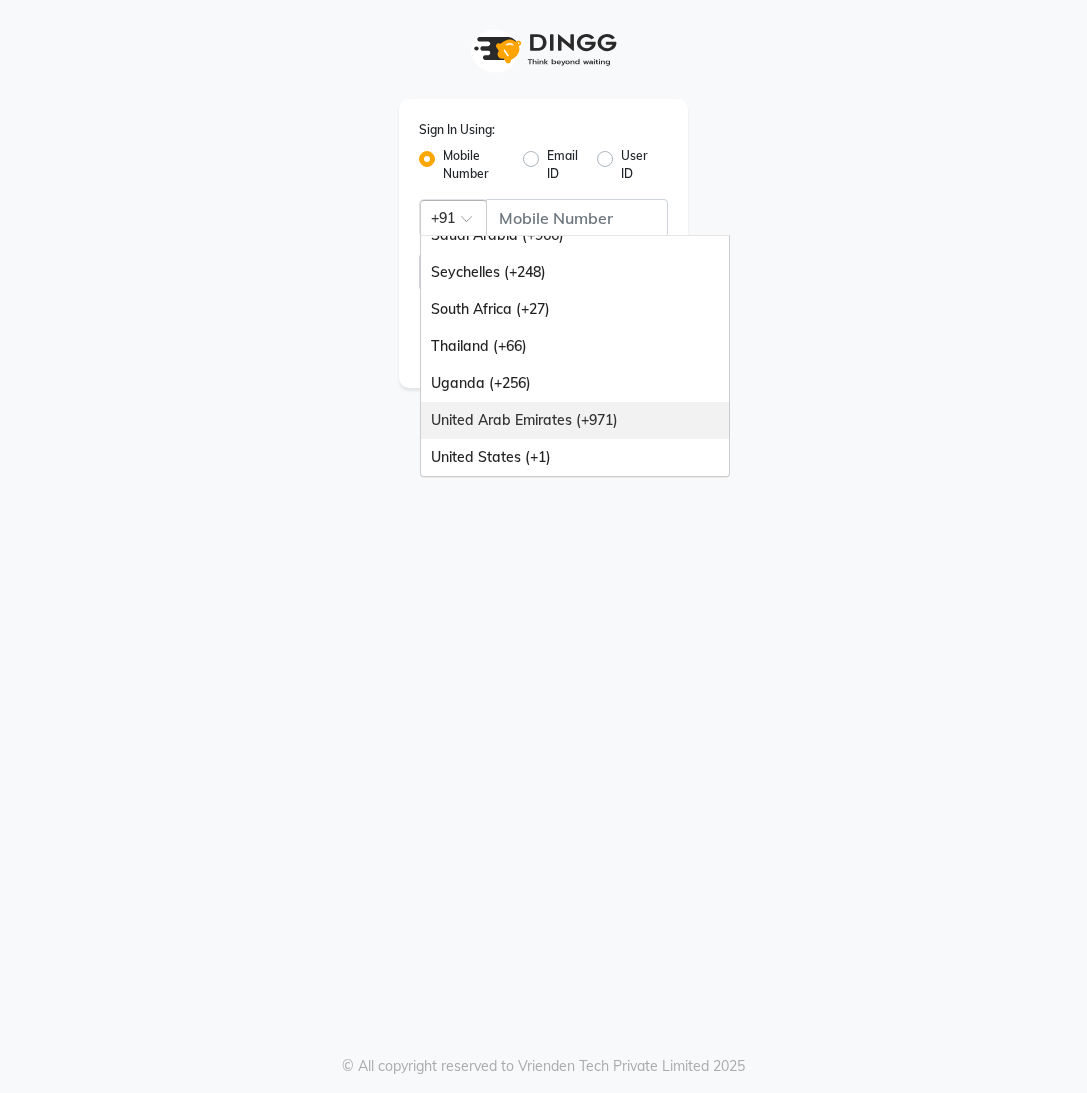 click on "United Arab Emirates (+971)" at bounding box center [575, 420] 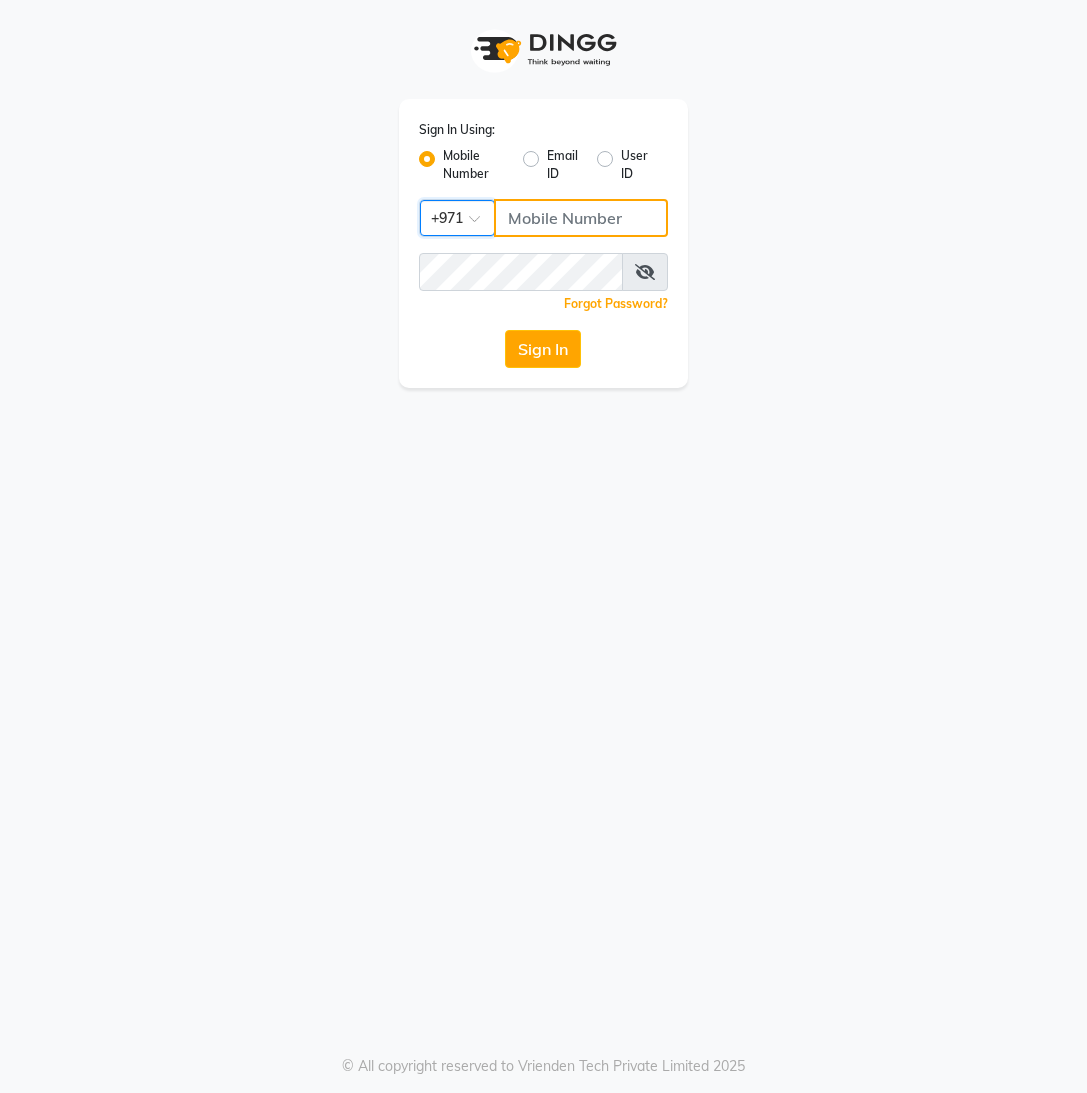 click 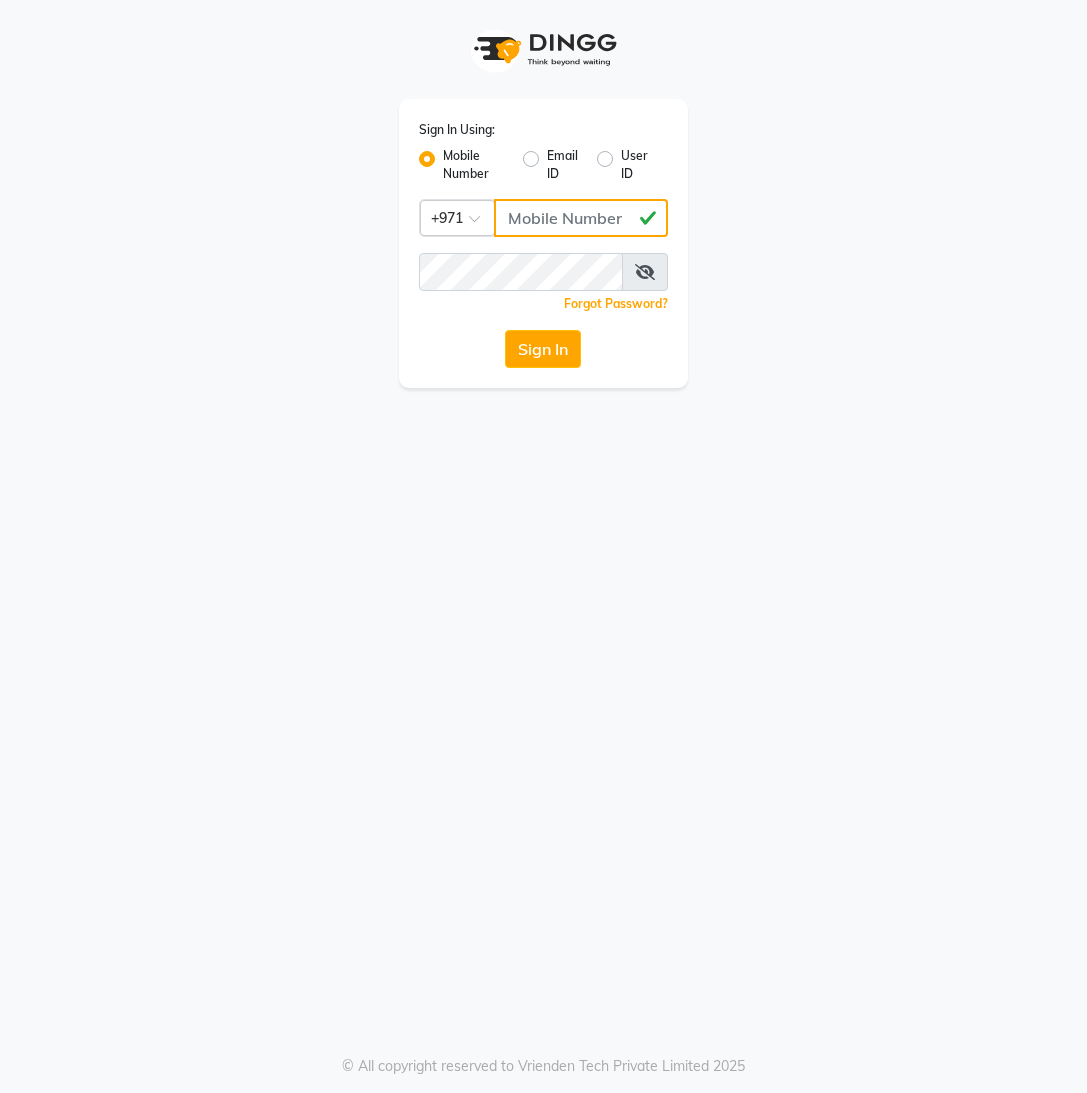 type on "[NUMBER]" 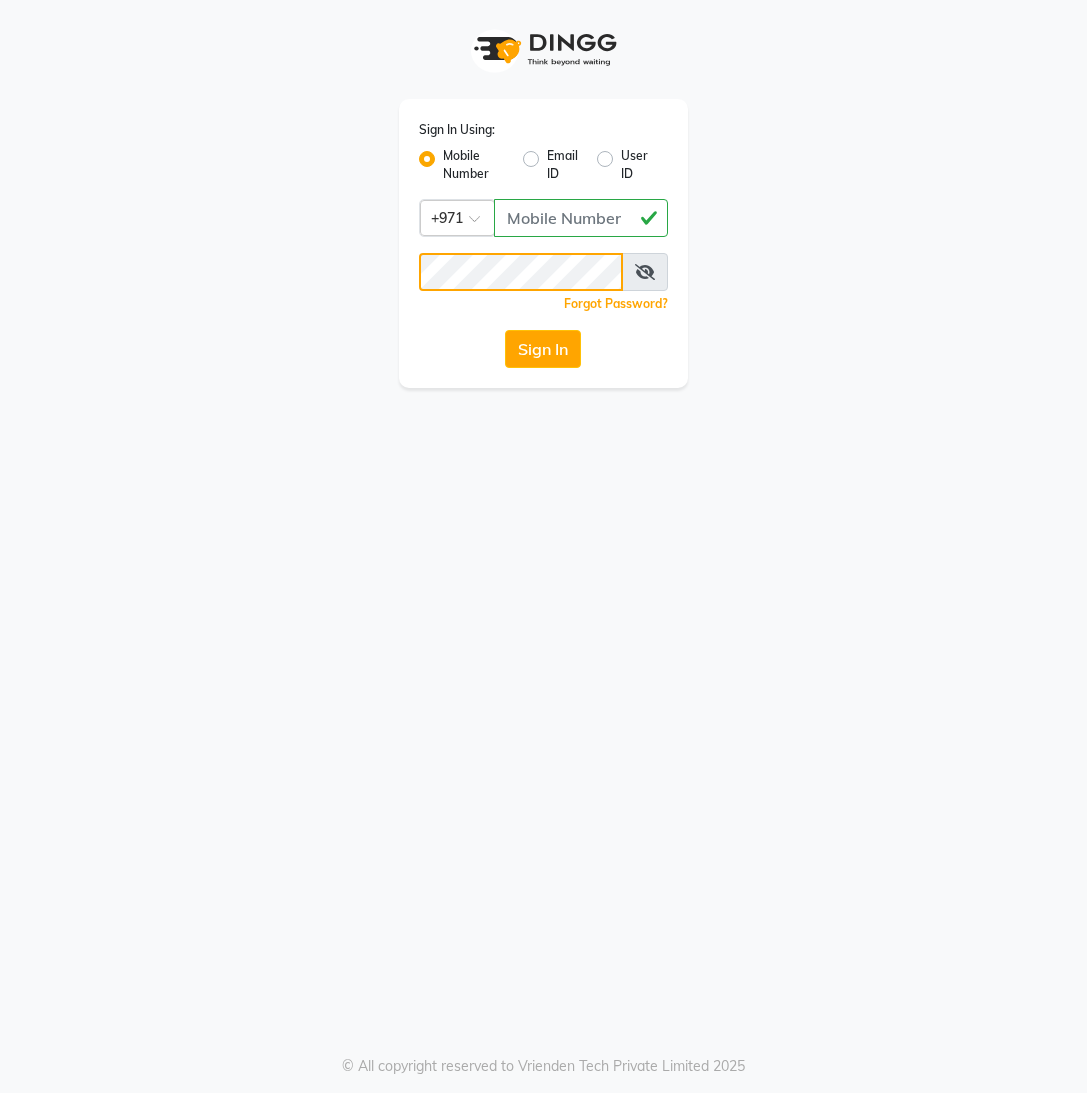 click on "Sign In" 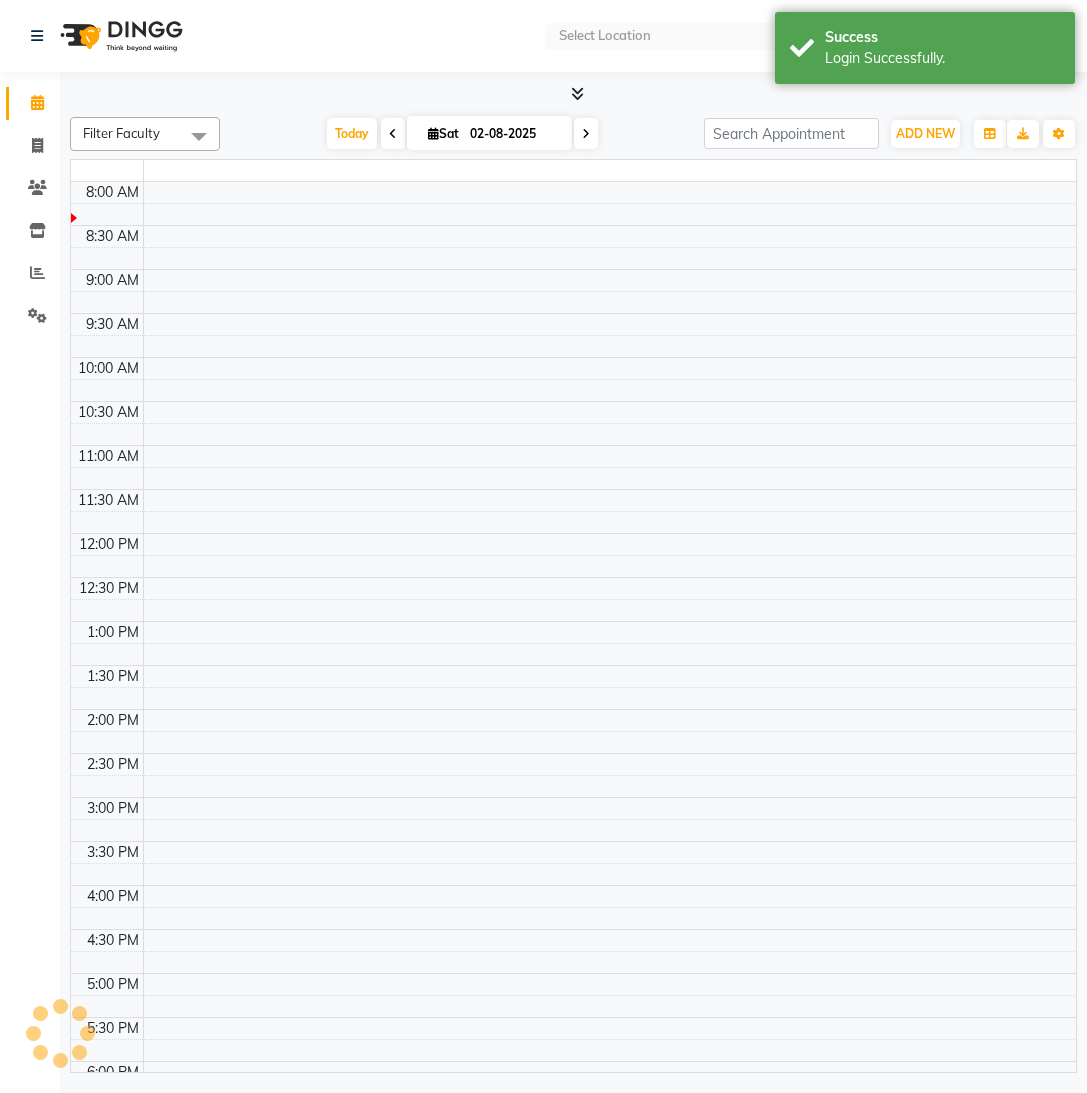 select on "en" 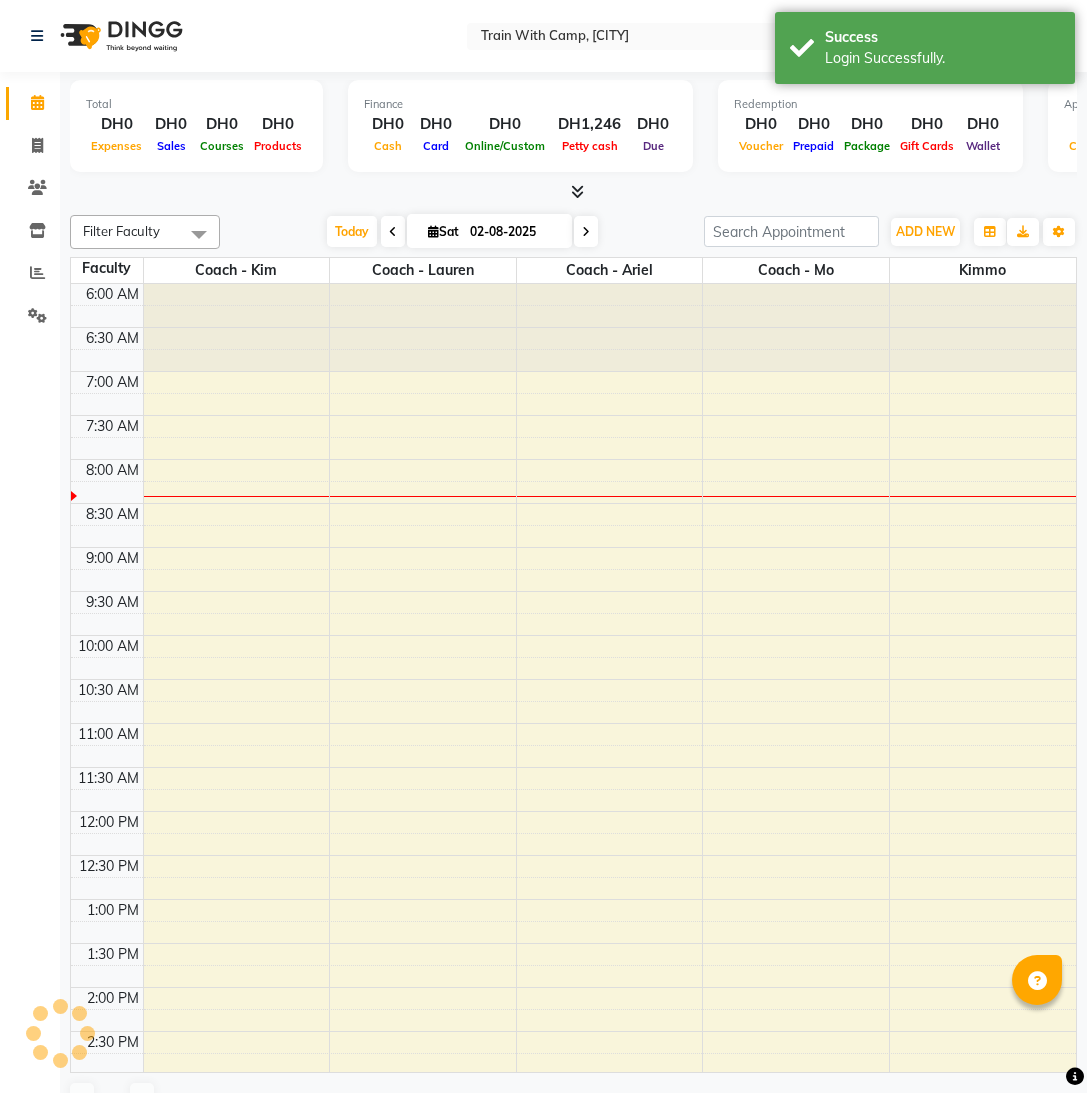 scroll, scrollTop: 0, scrollLeft: 0, axis: both 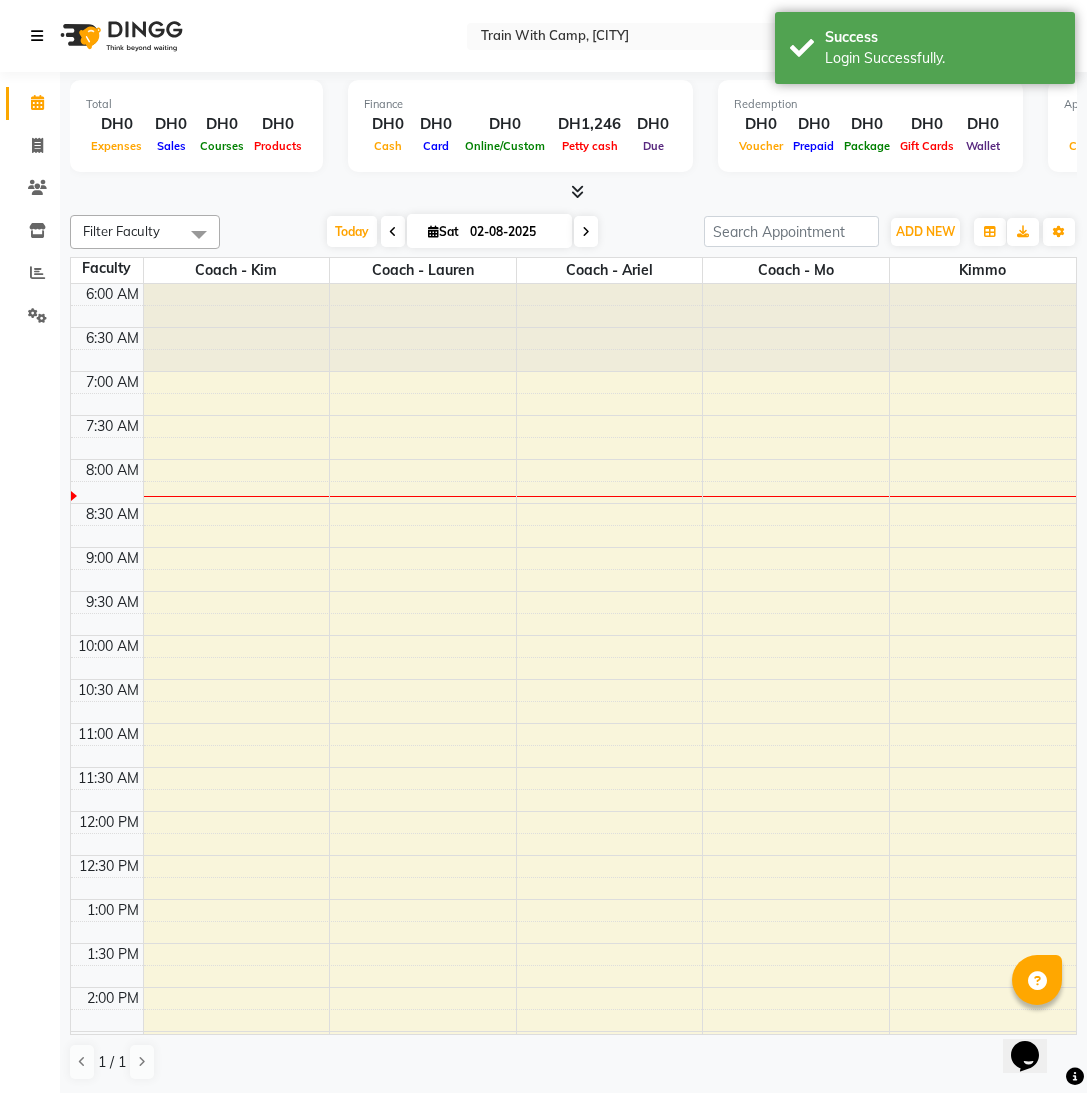 click at bounding box center [41, 36] 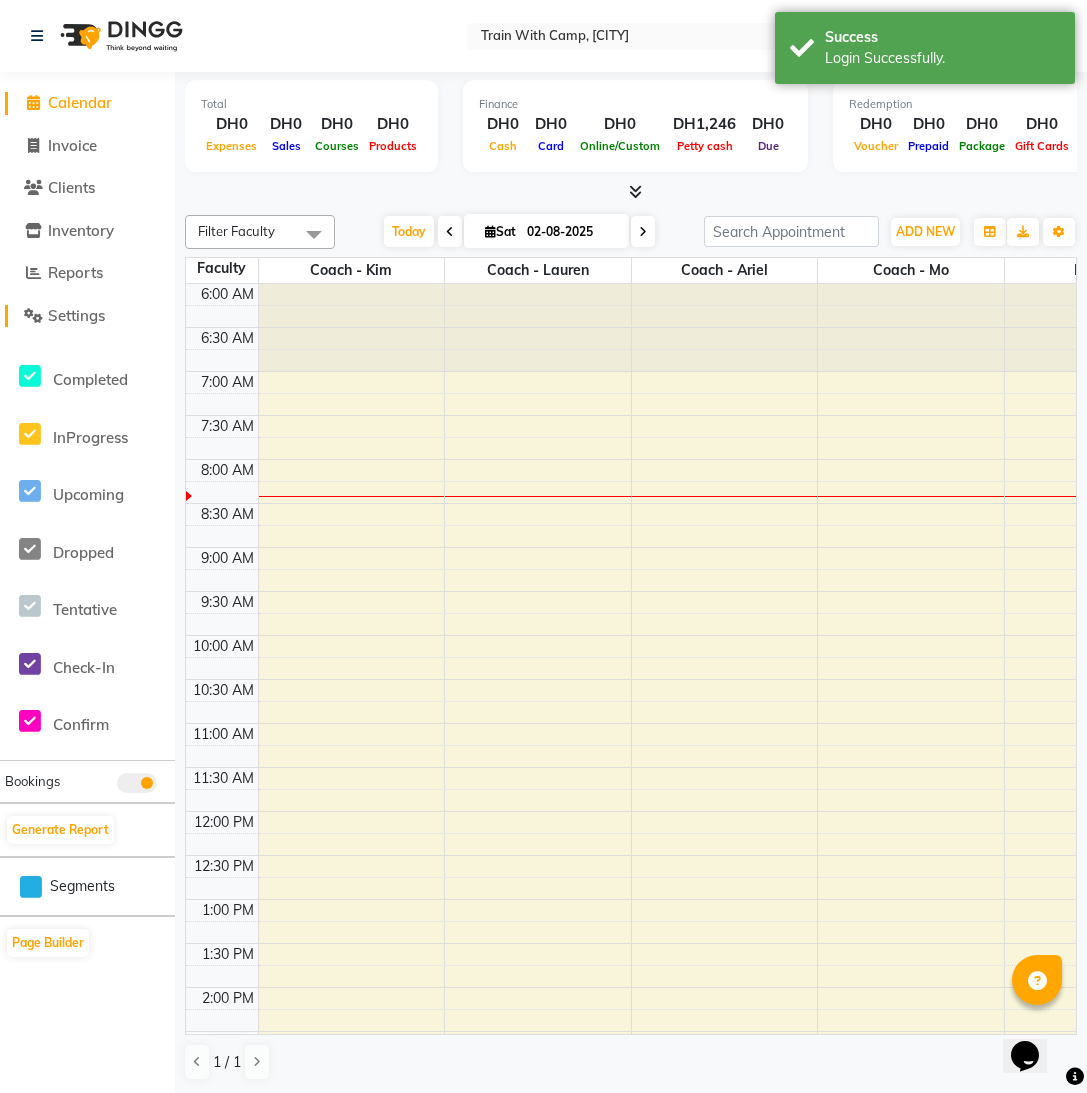 click on "Settings" 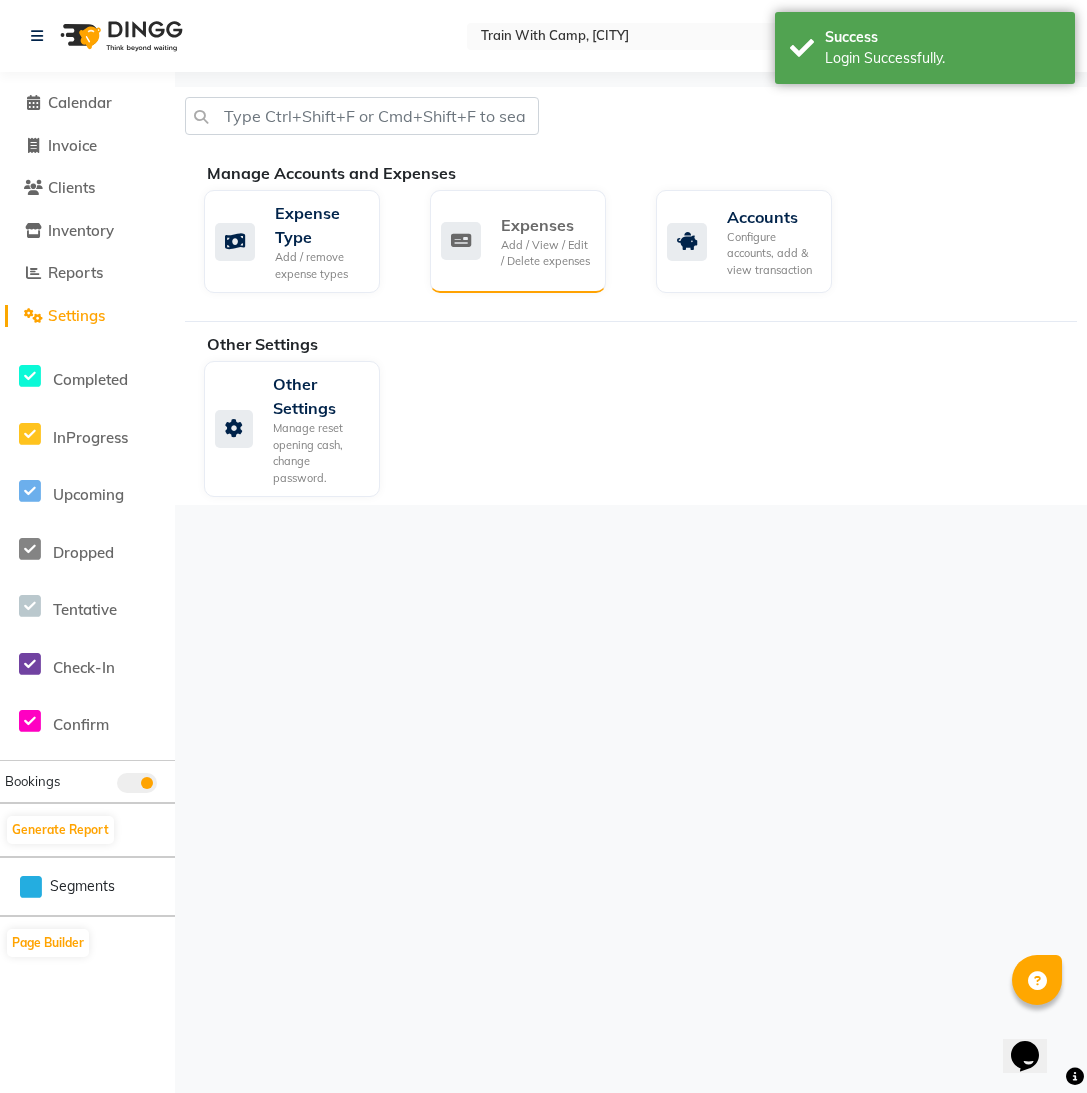 click on "Add / View / Edit / Delete expenses" 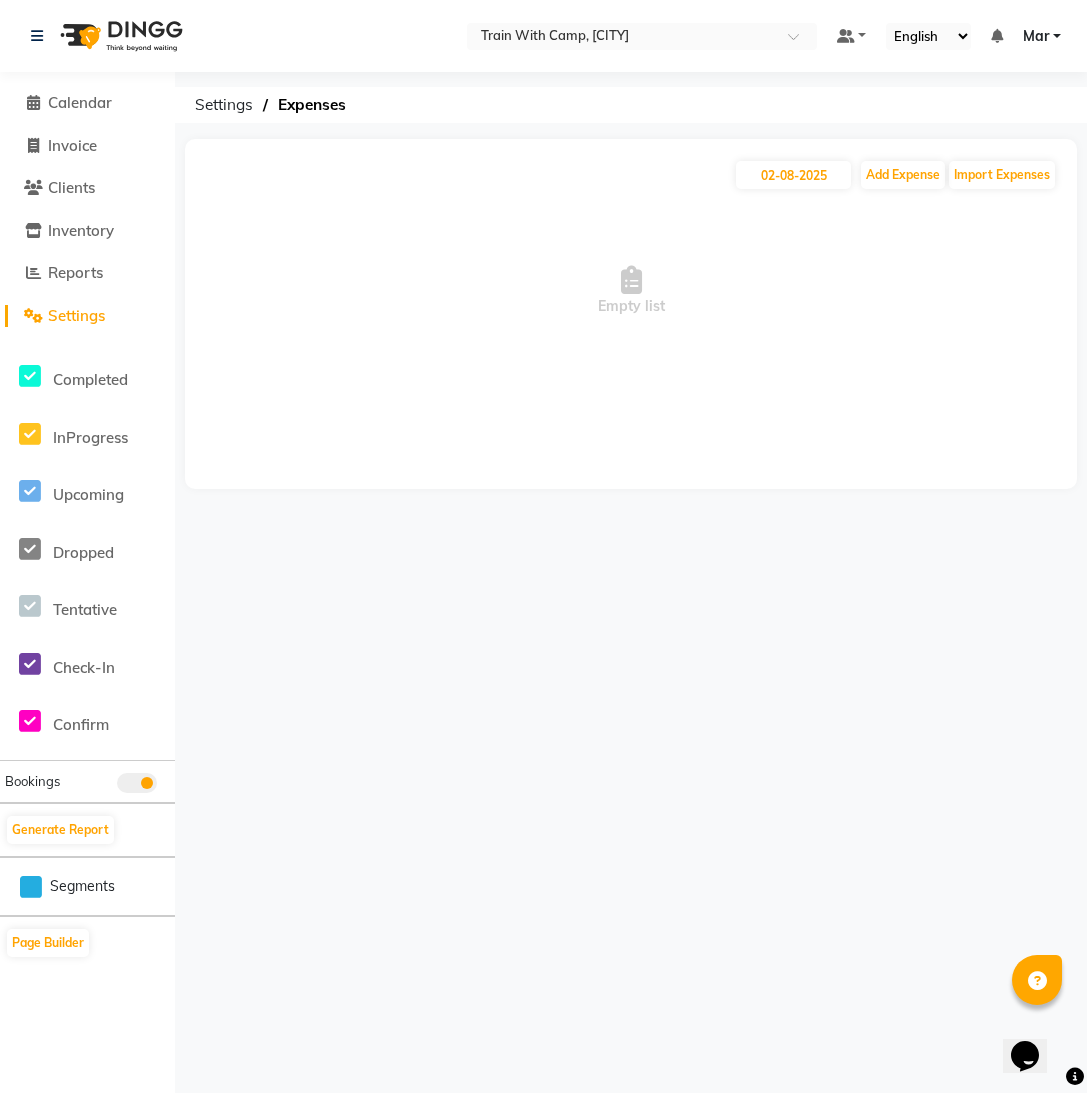 click on "Settings" 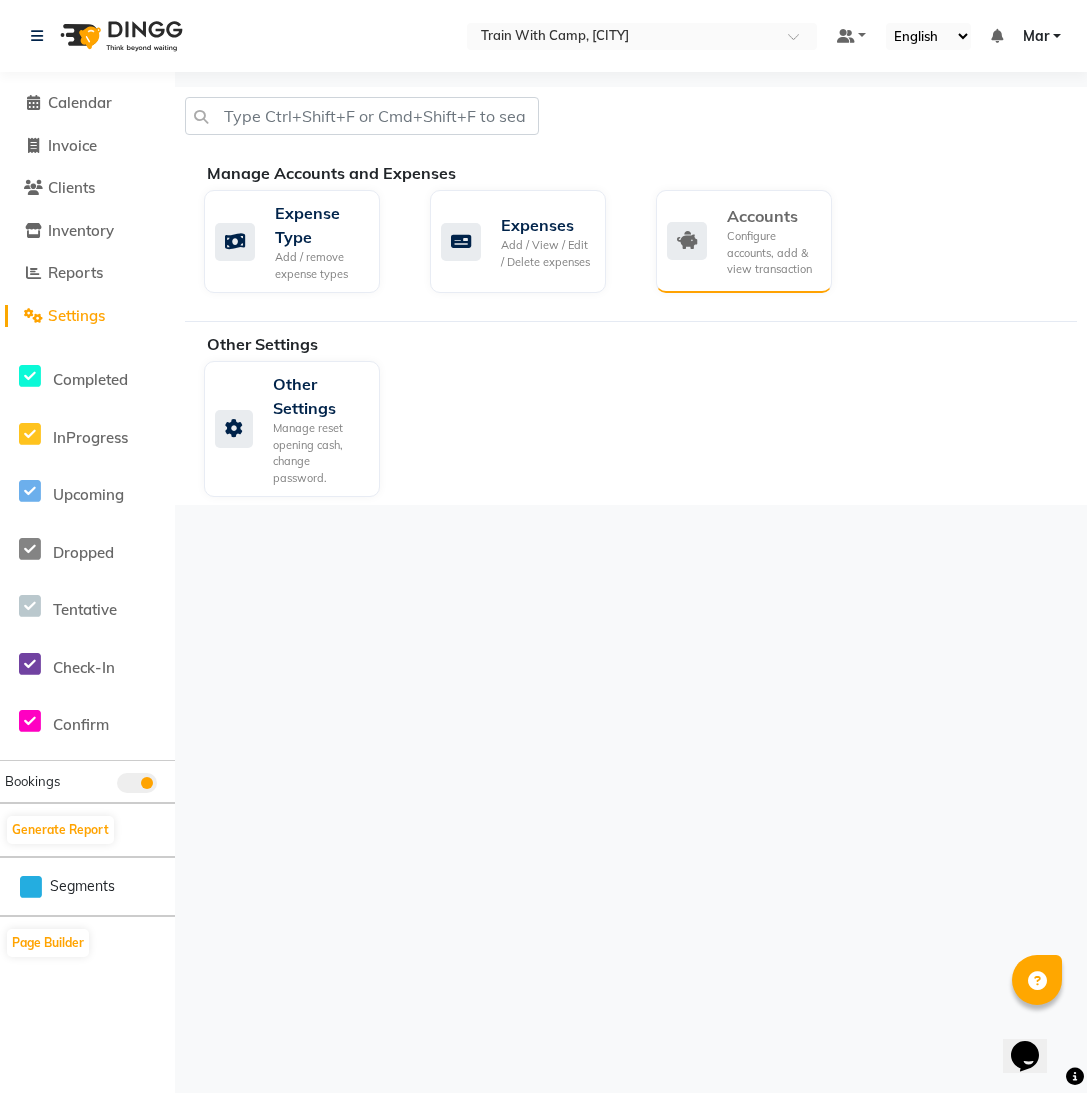 click on "Accounts" 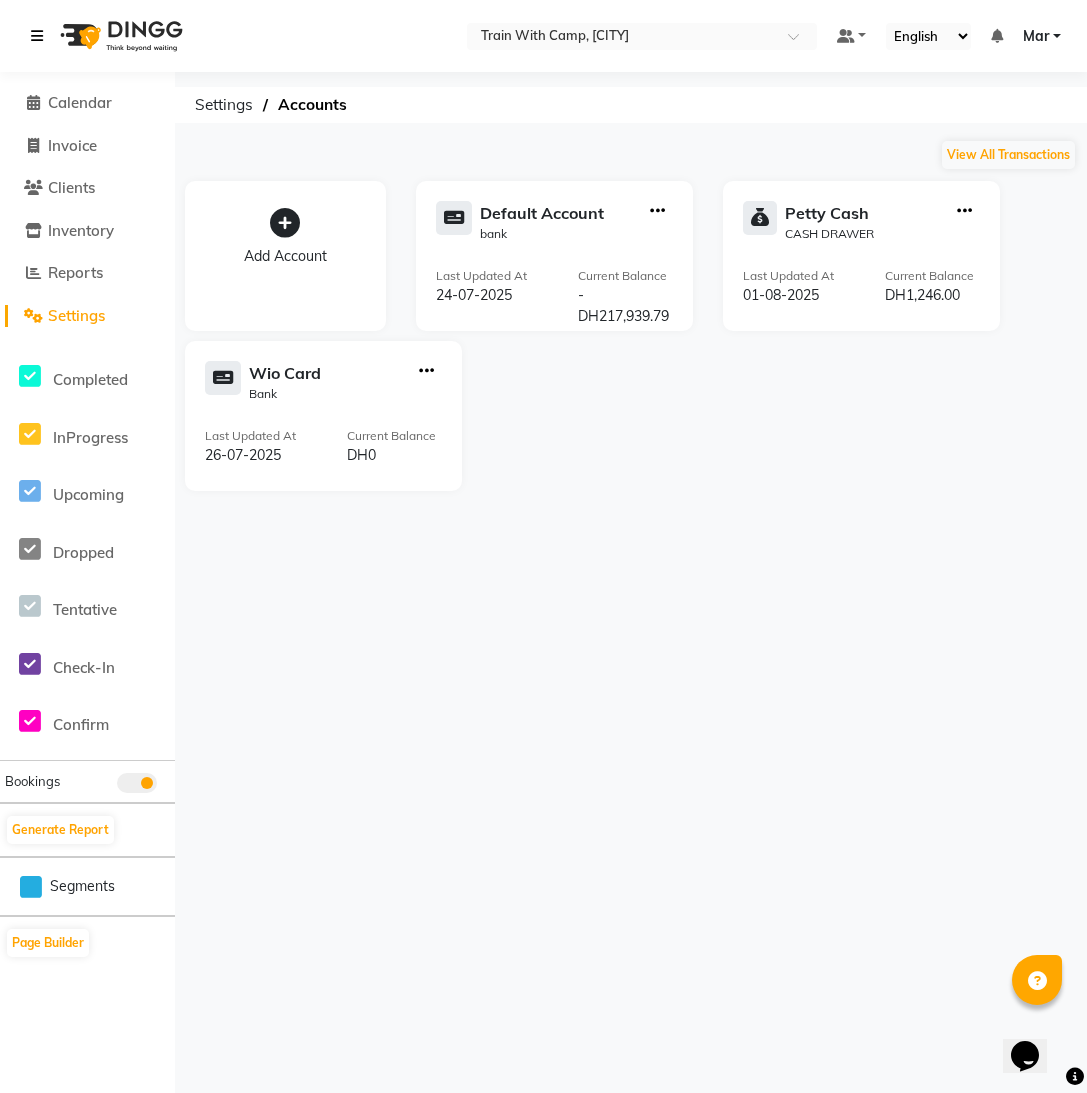 click at bounding box center [37, 36] 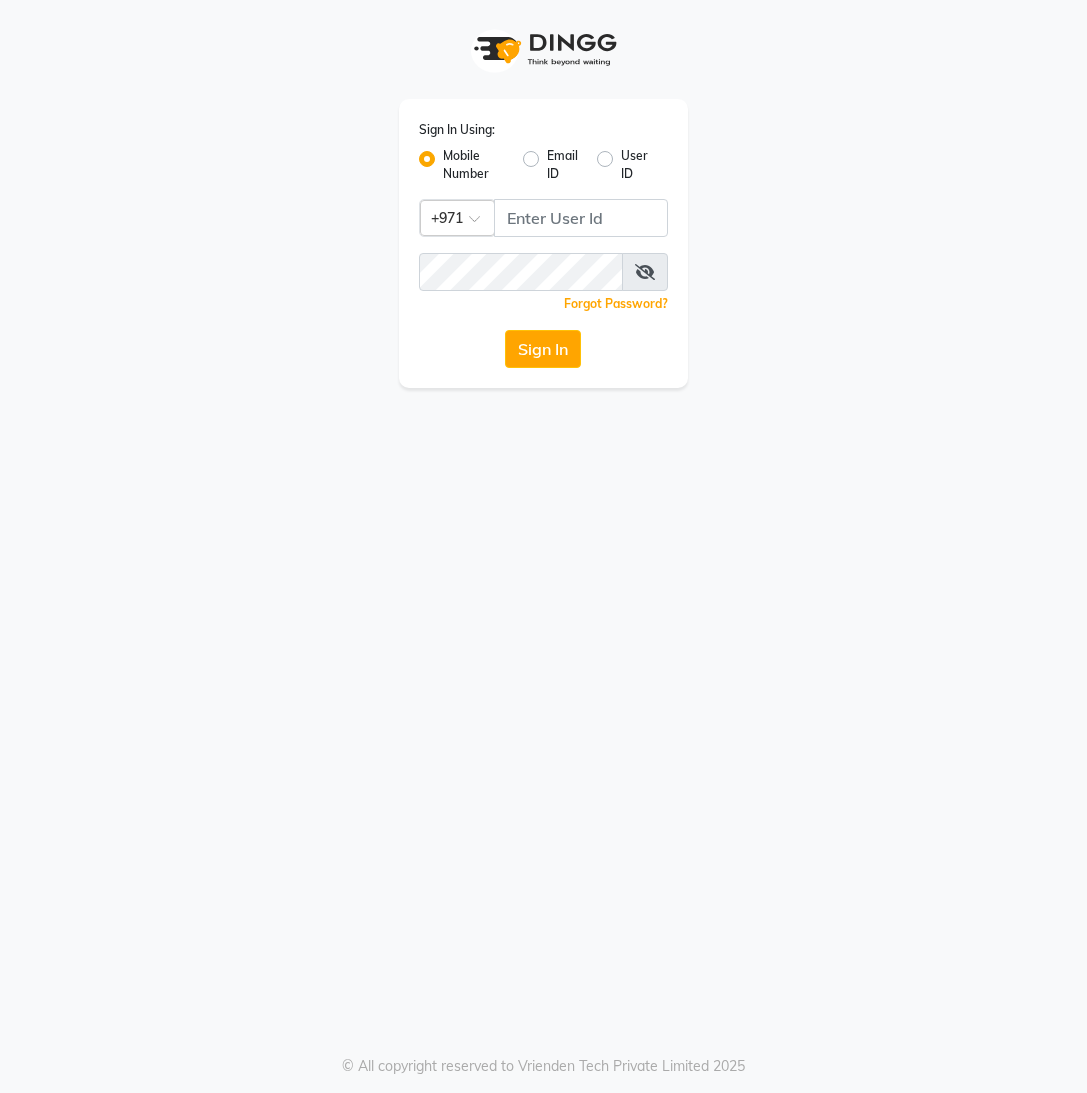 scroll, scrollTop: 0, scrollLeft: 0, axis: both 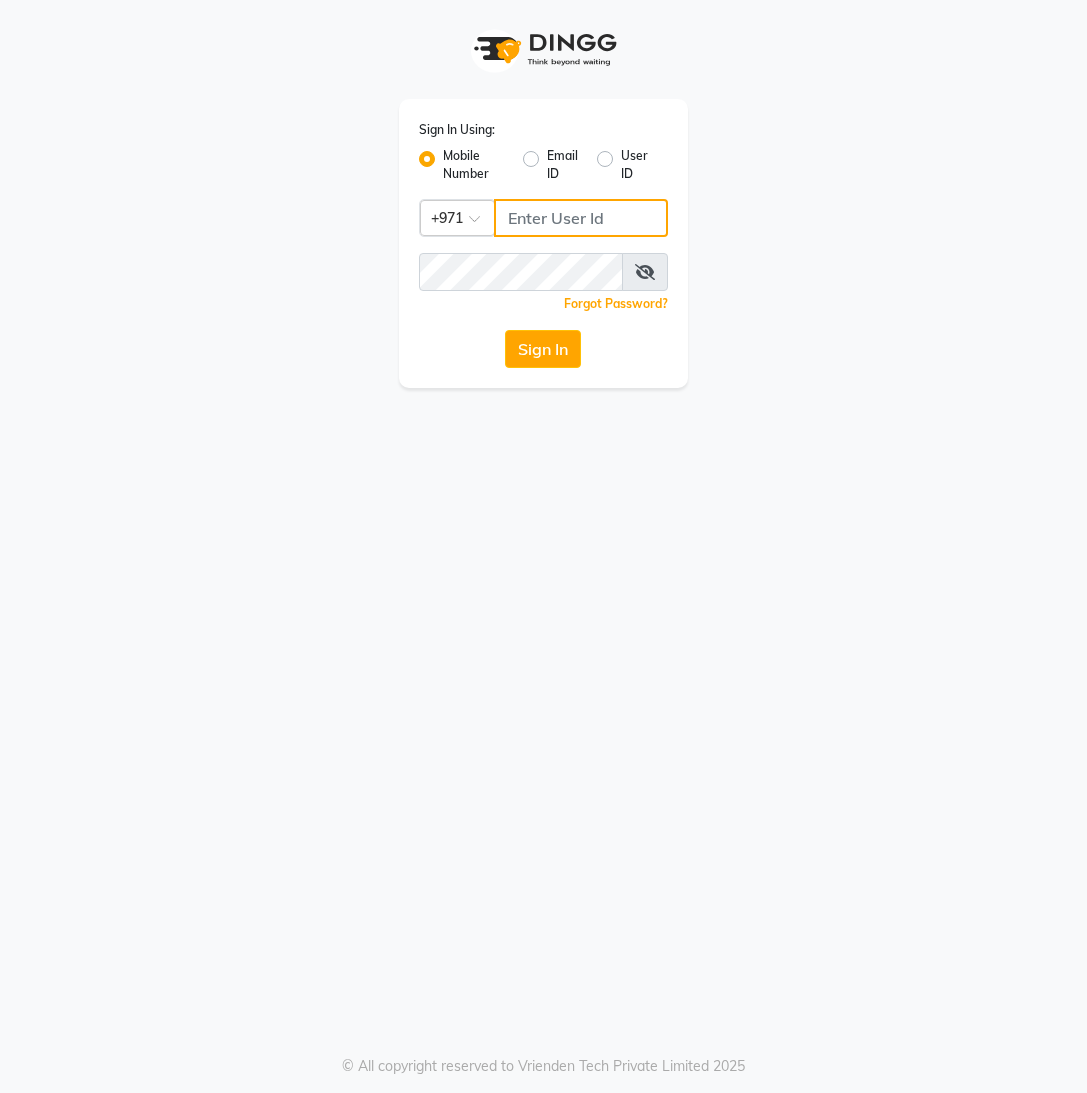 click 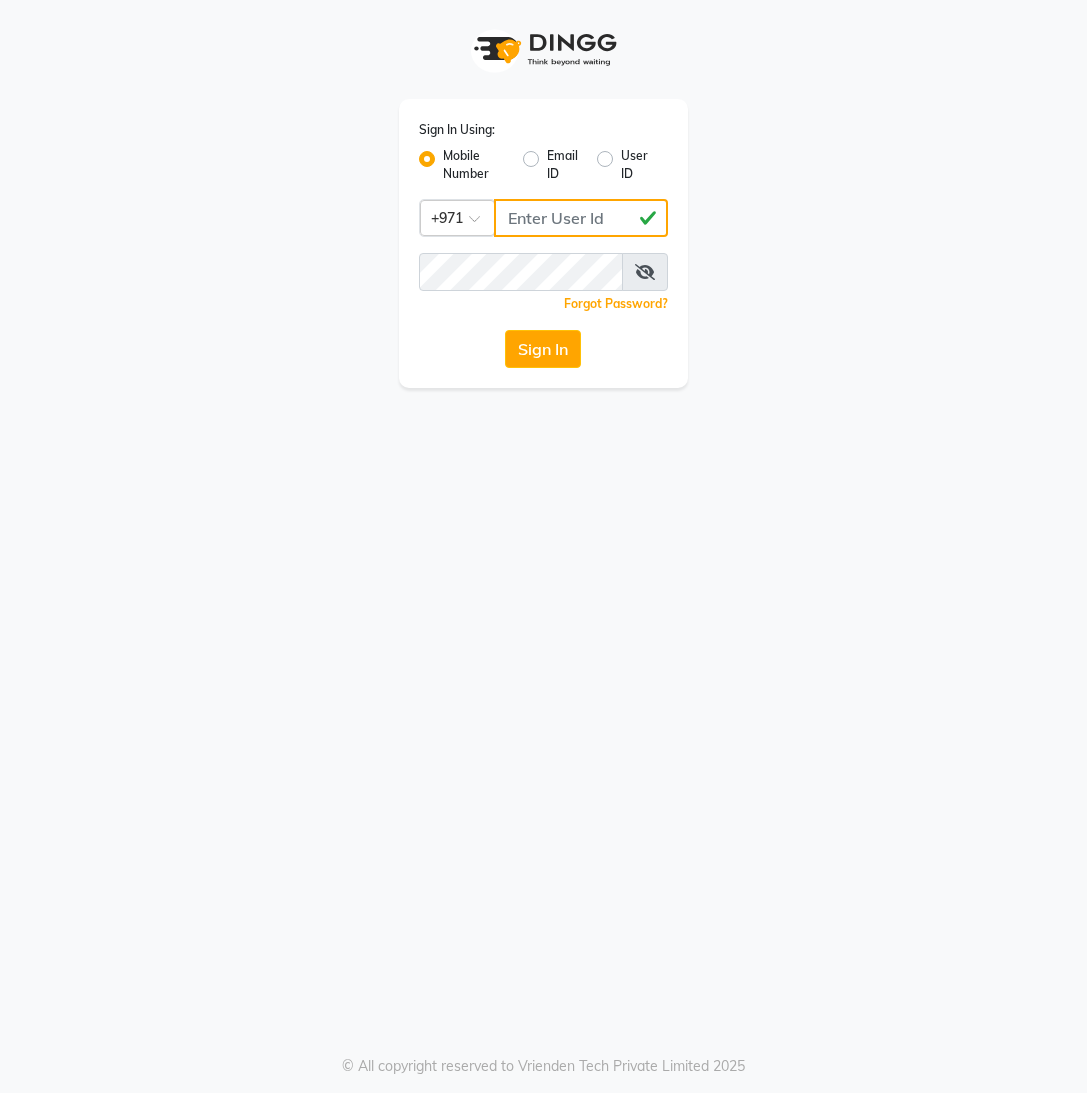 type on "[NUMBER]" 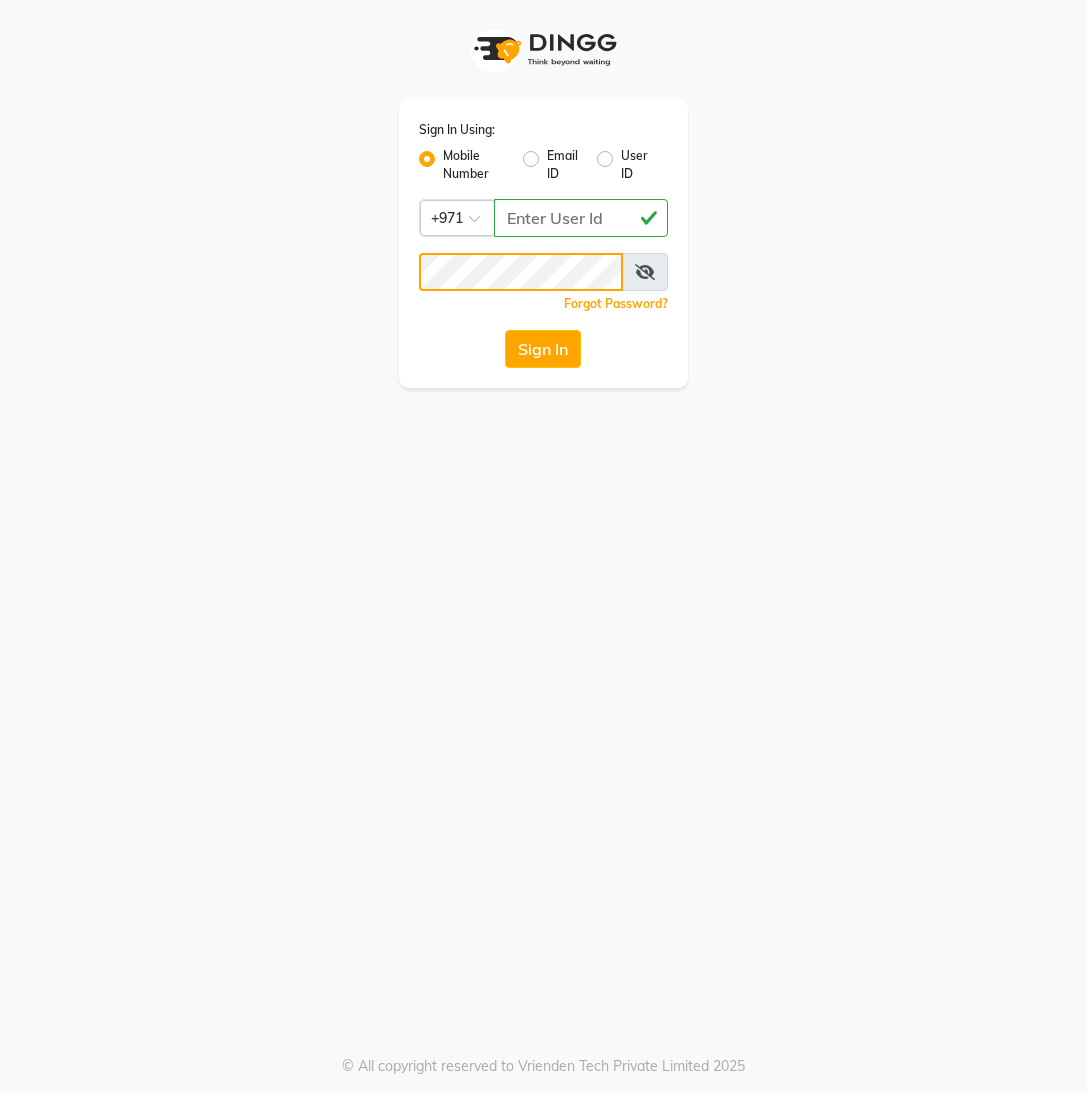 click on "Sign In" 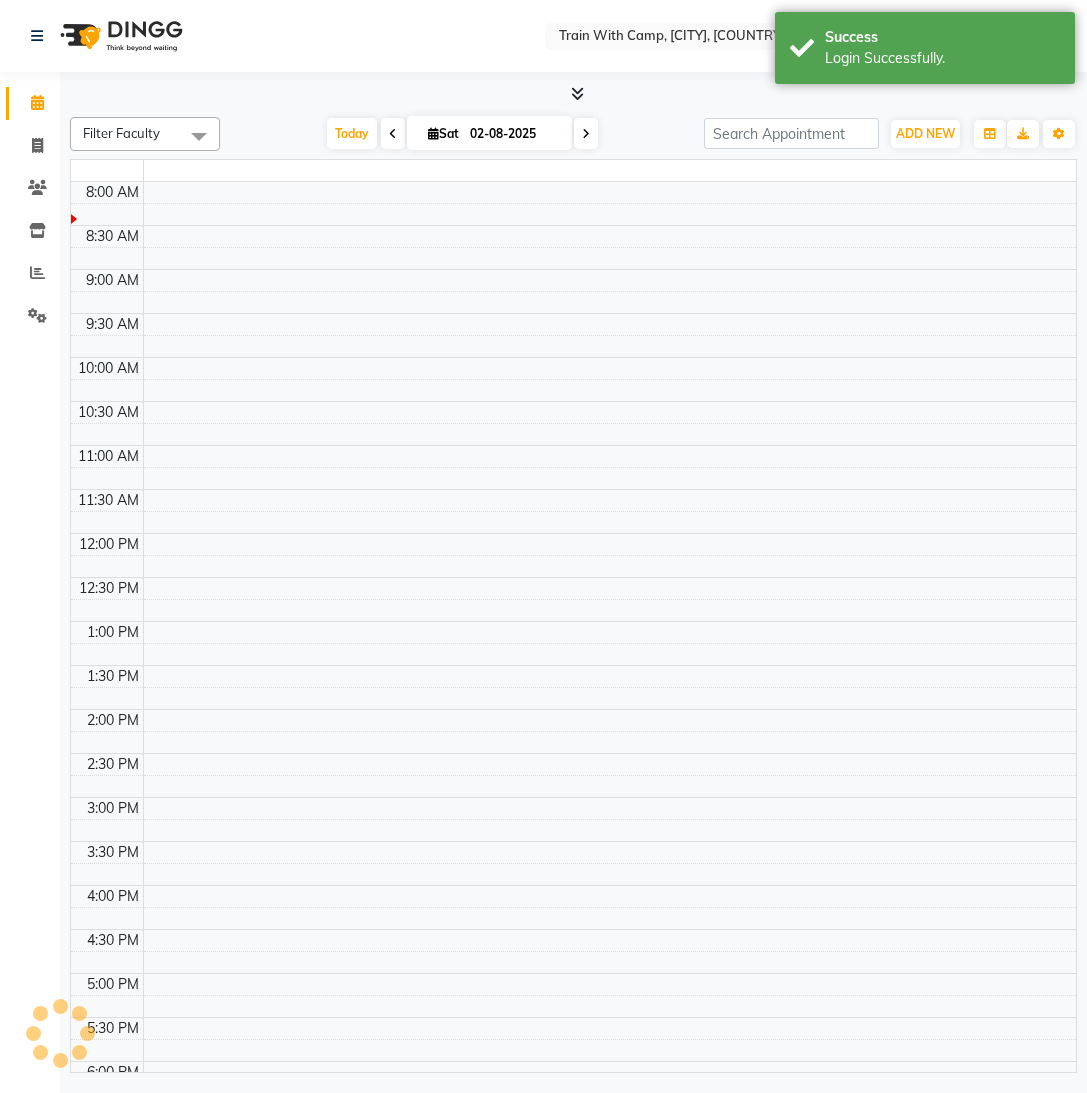 select on "en" 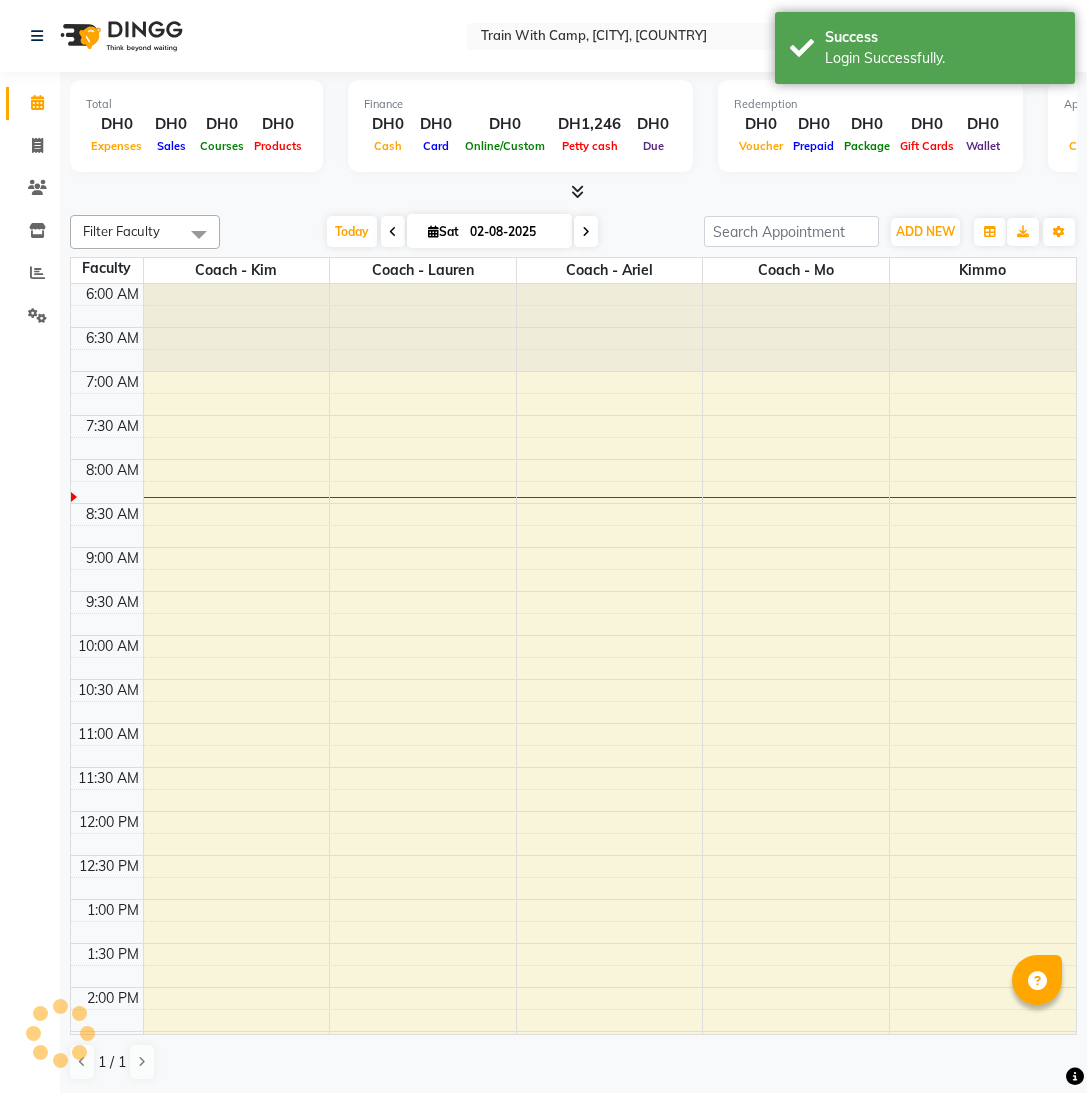 scroll, scrollTop: 0, scrollLeft: 0, axis: both 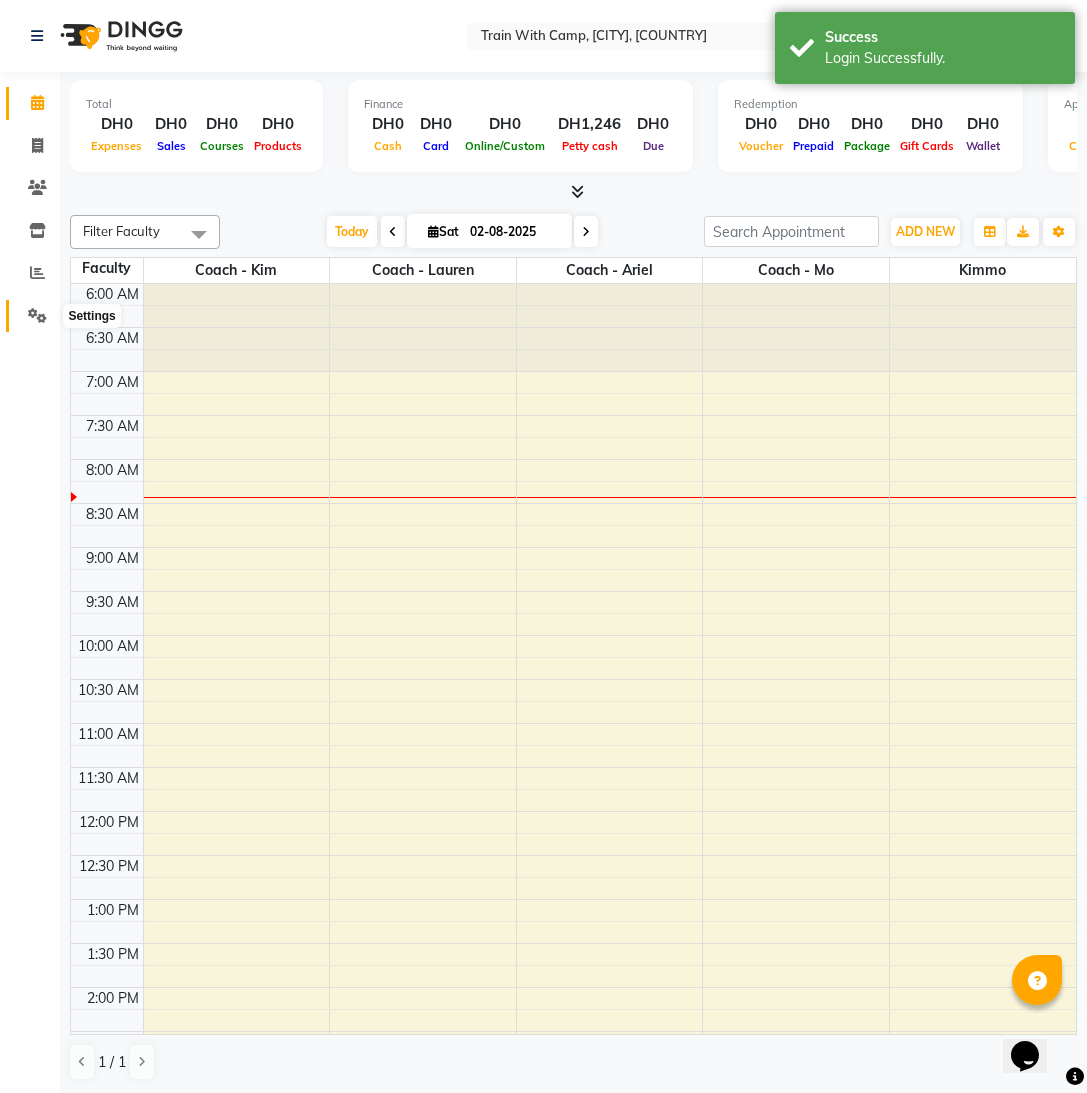 click 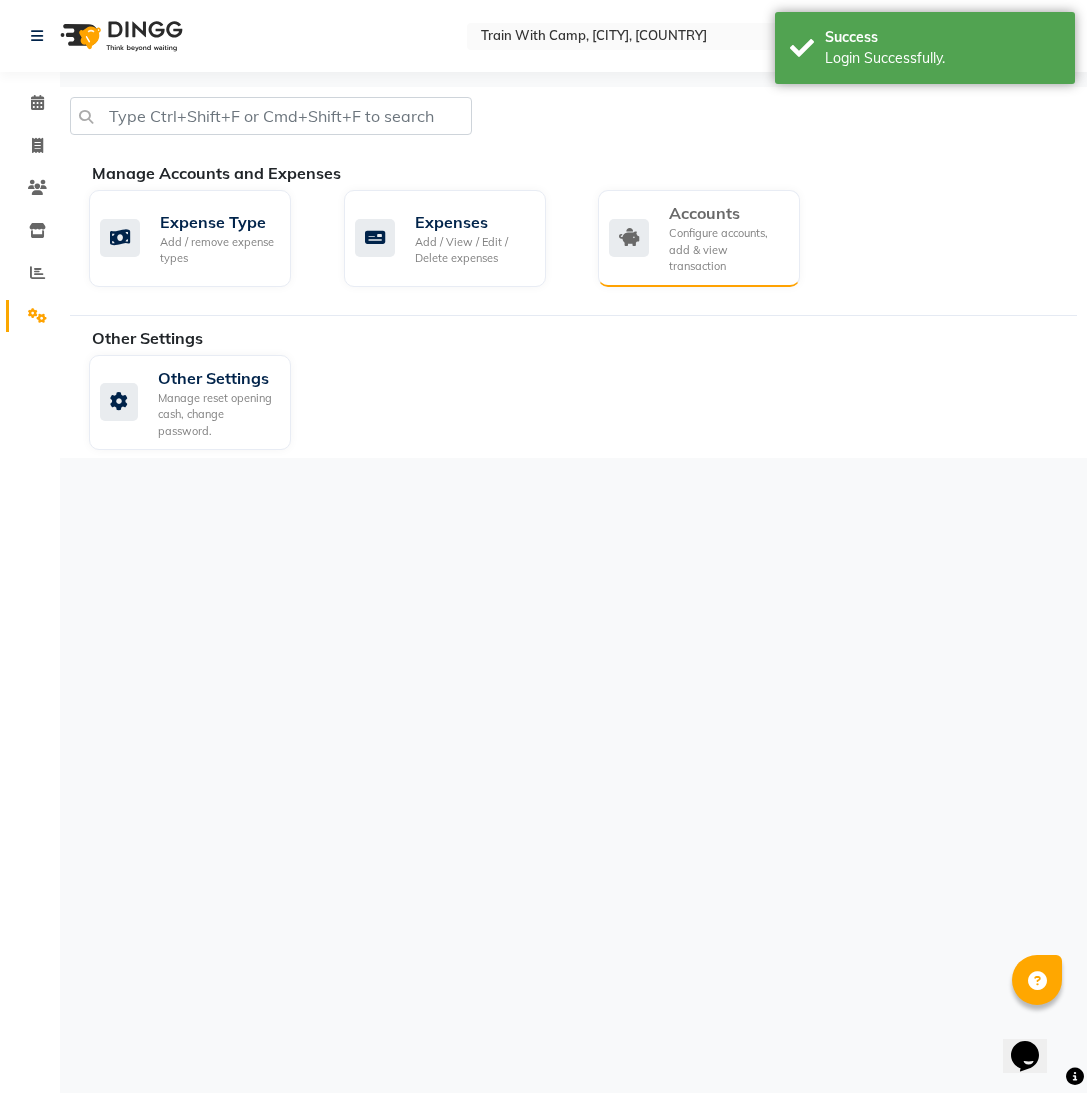 click on "Accounts Configure accounts, add & view transaction" 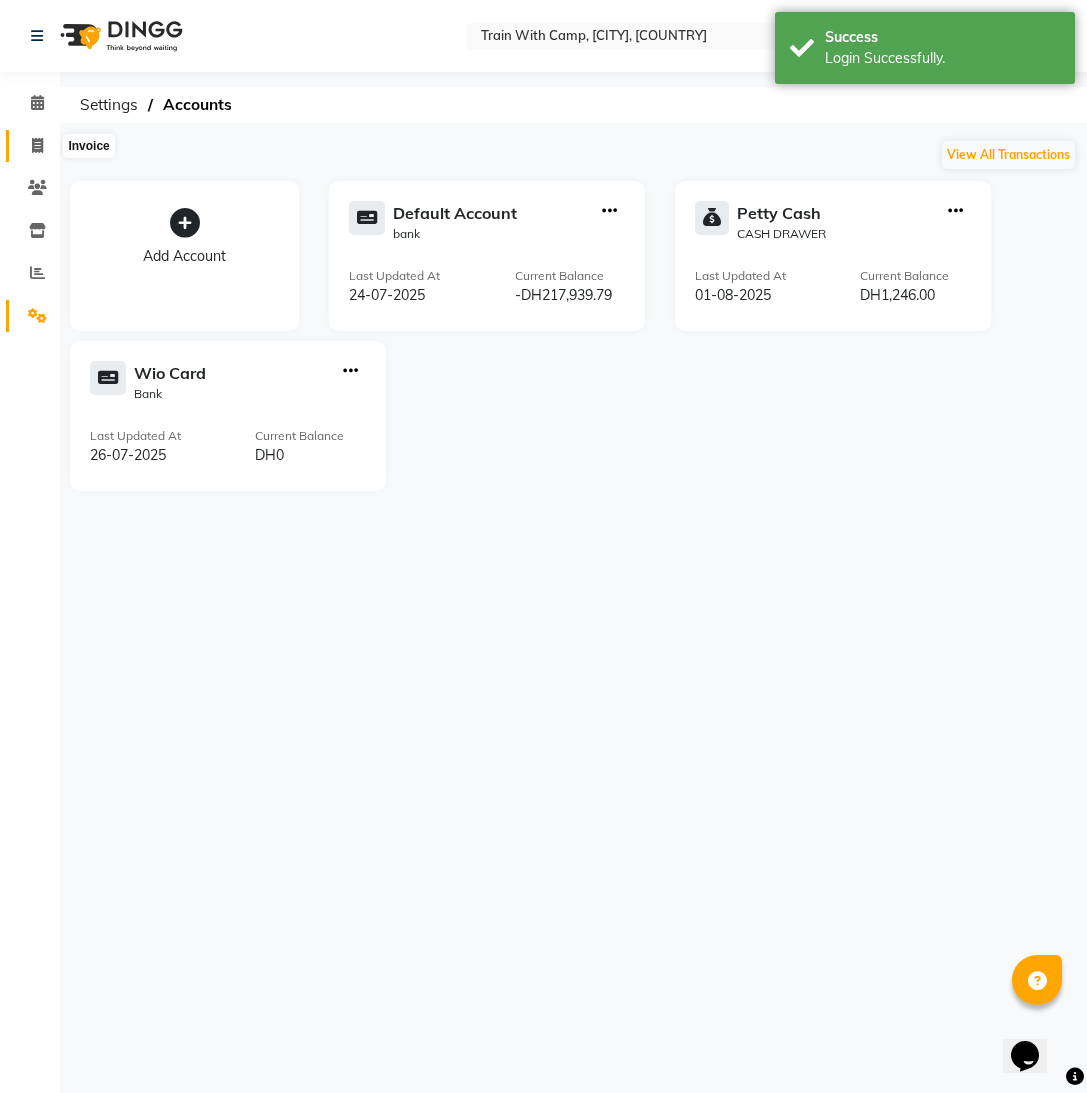 click 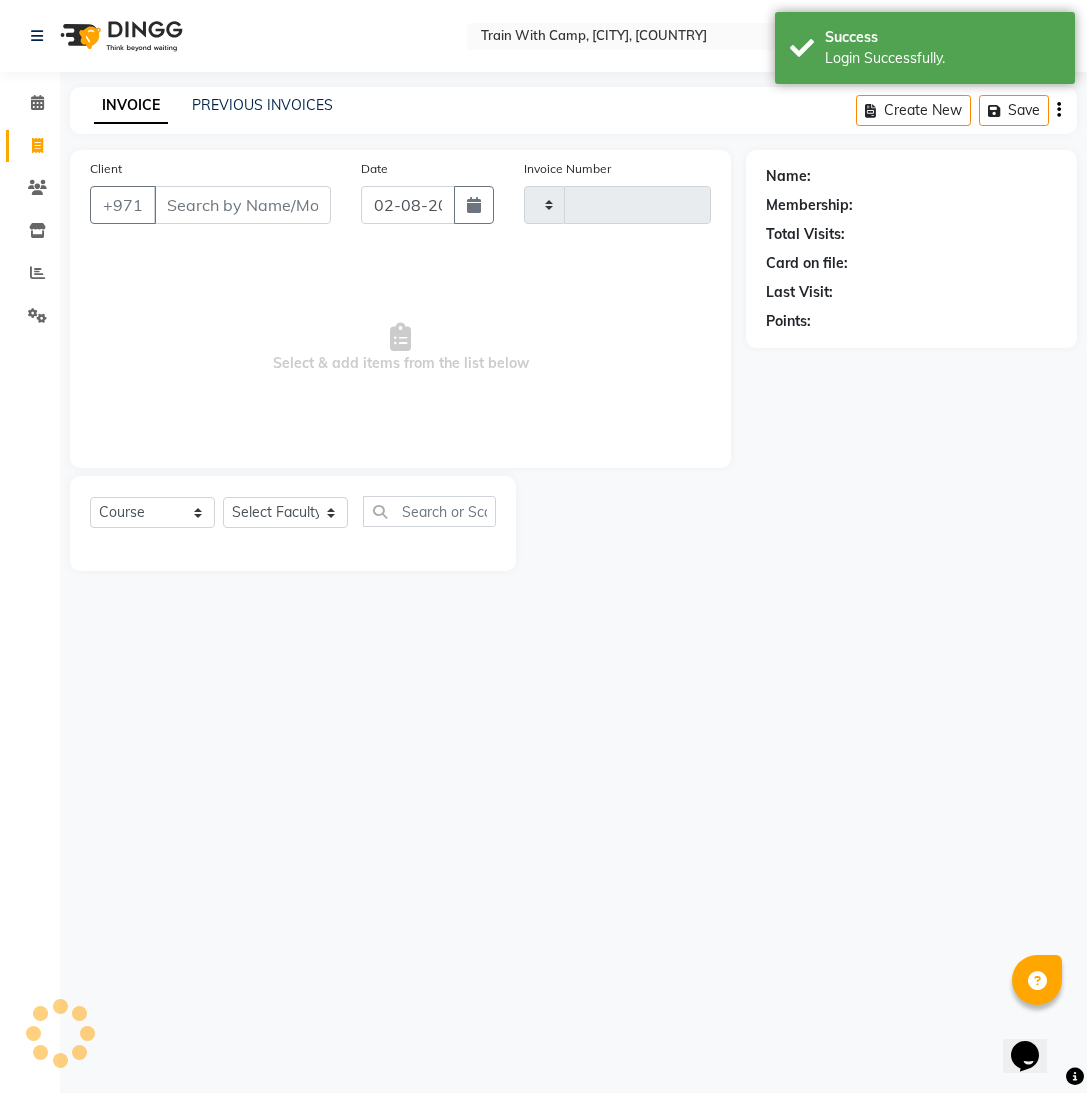 type on "3416" 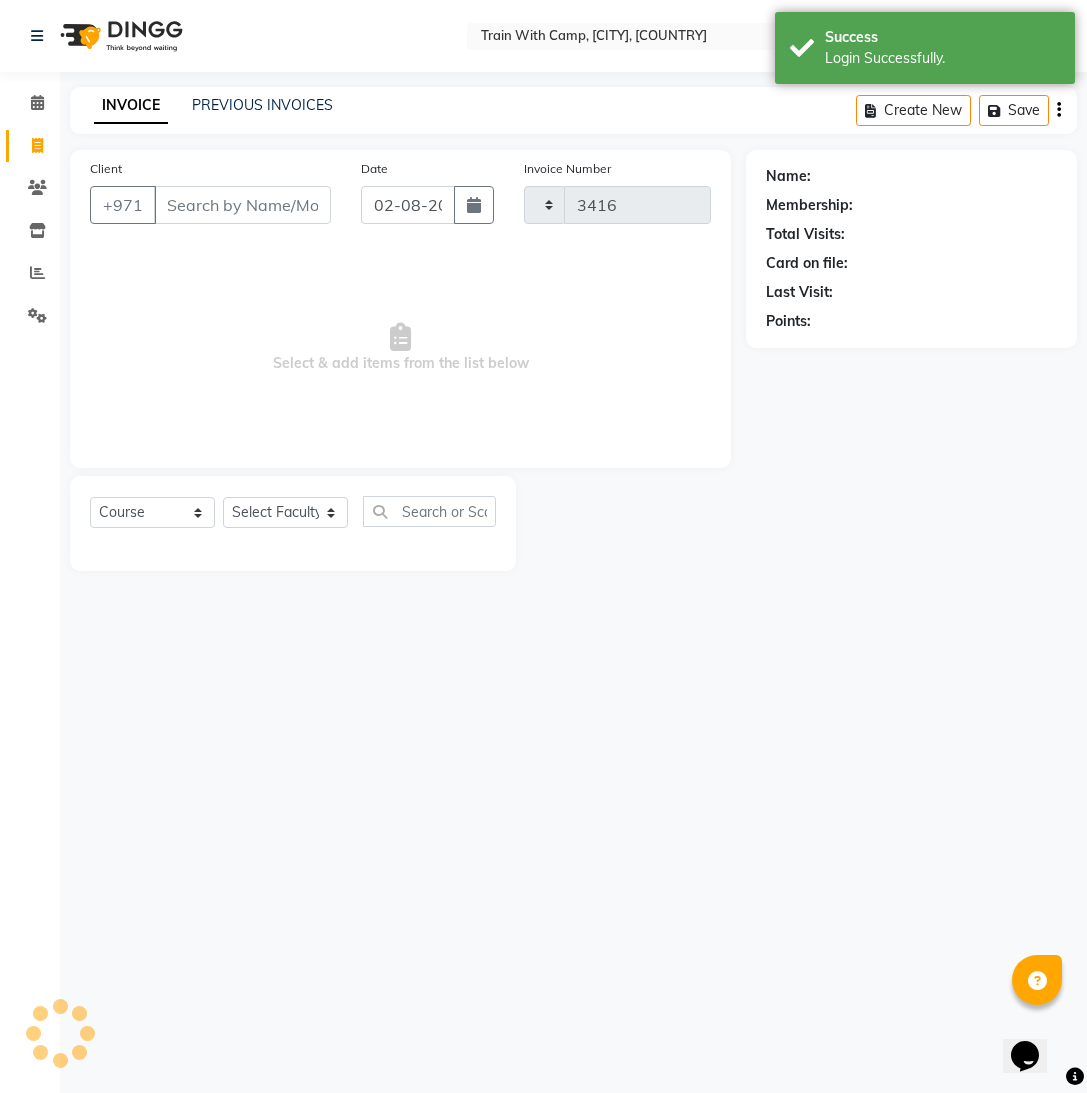 select on "910" 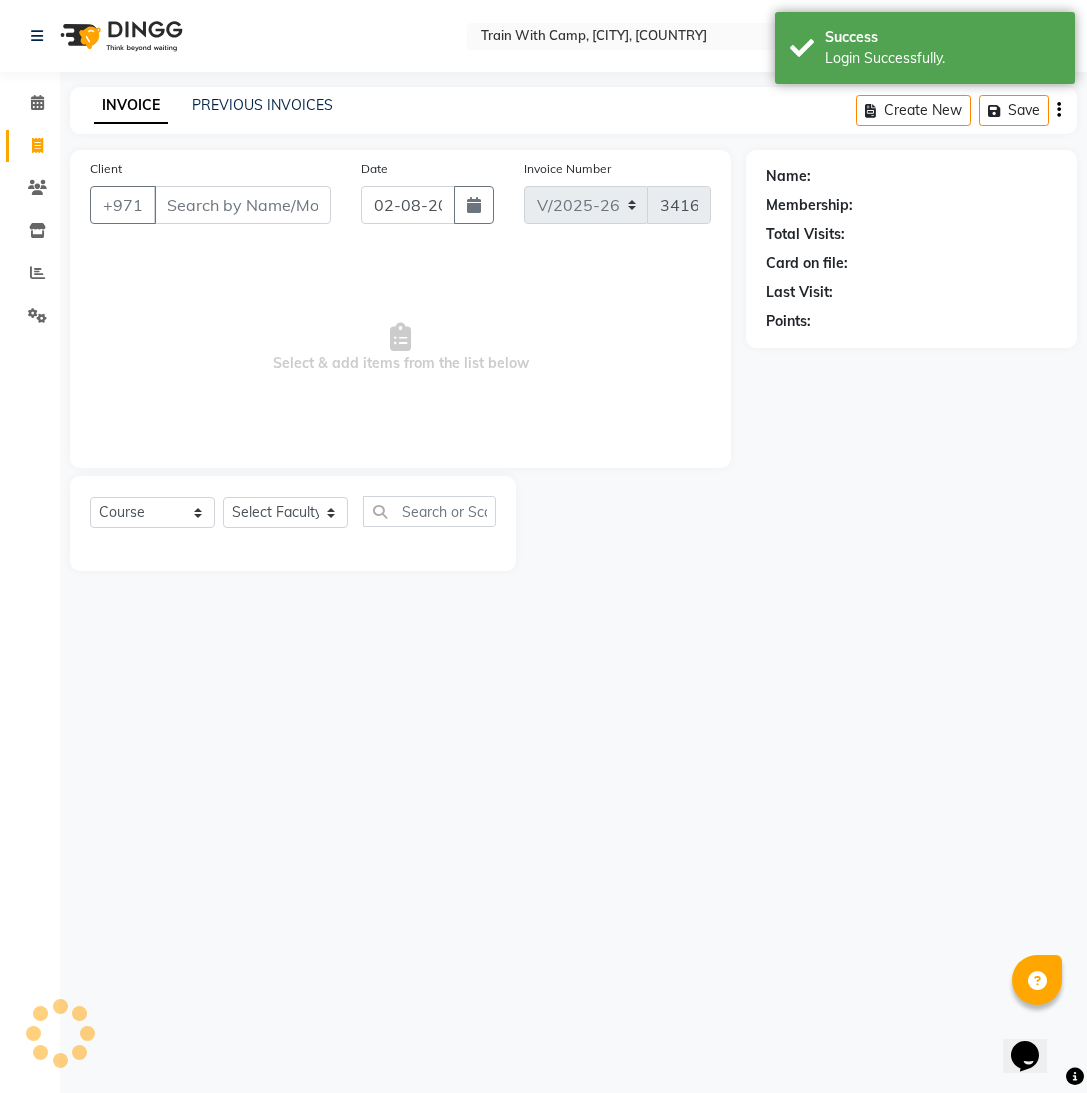 select on "14898" 